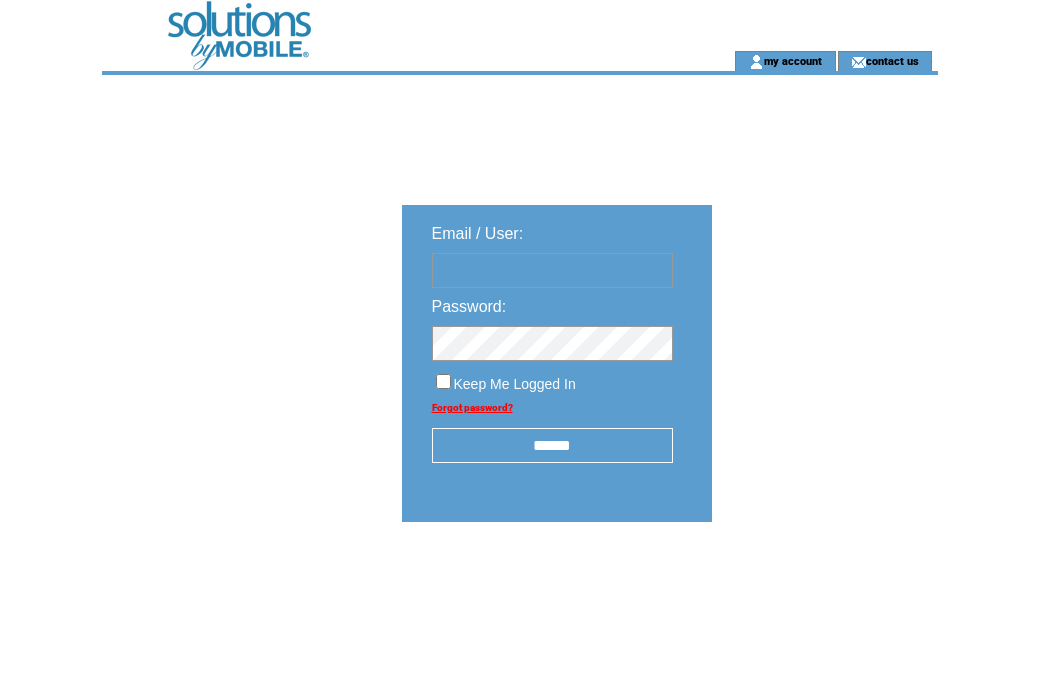 scroll, scrollTop: 0, scrollLeft: 0, axis: both 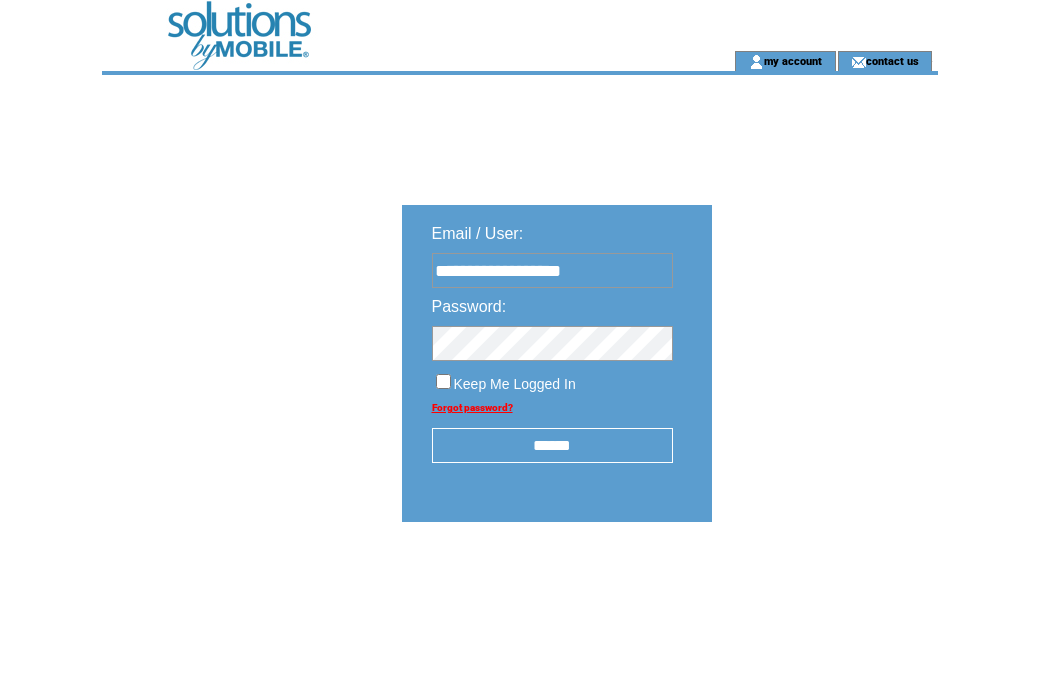 type on "**********" 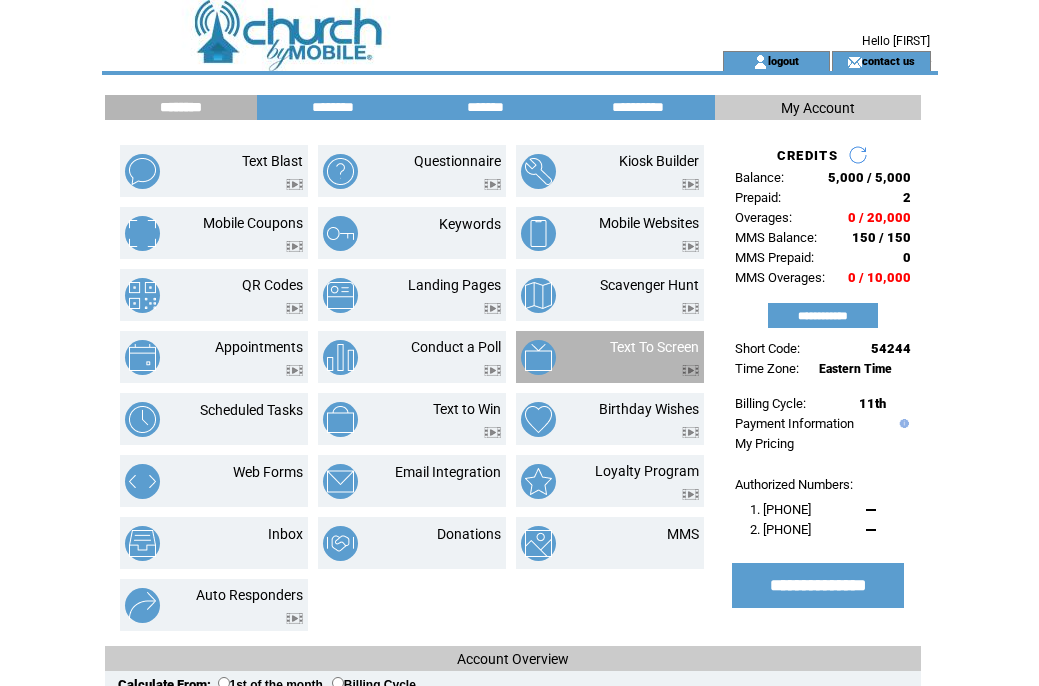 scroll, scrollTop: 0, scrollLeft: 0, axis: both 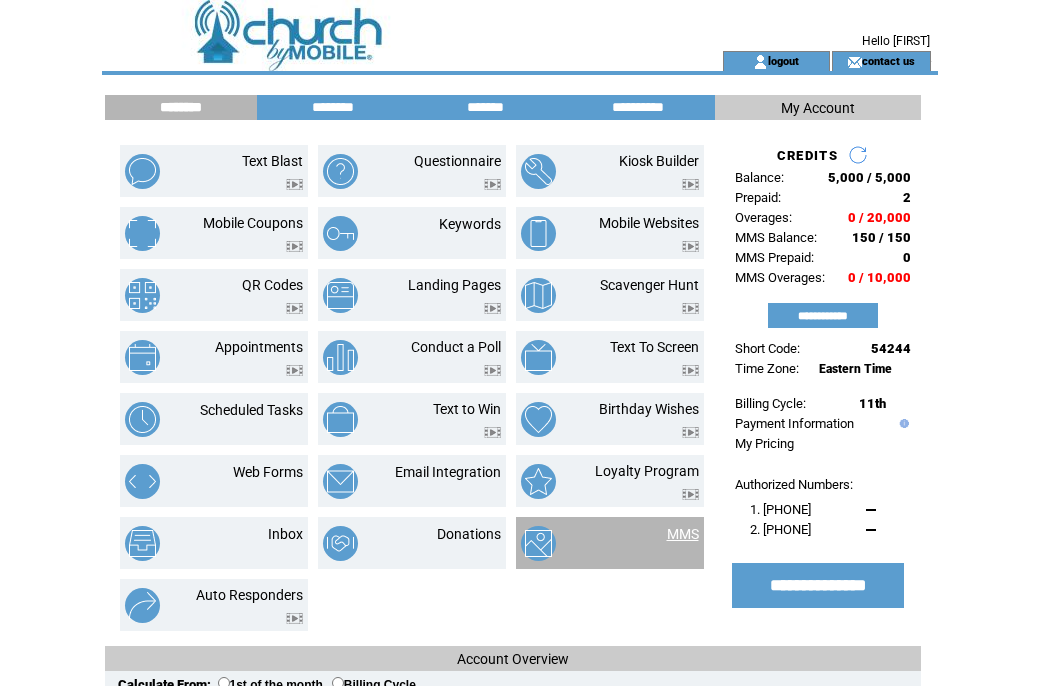 click on "MMS" at bounding box center [683, 534] 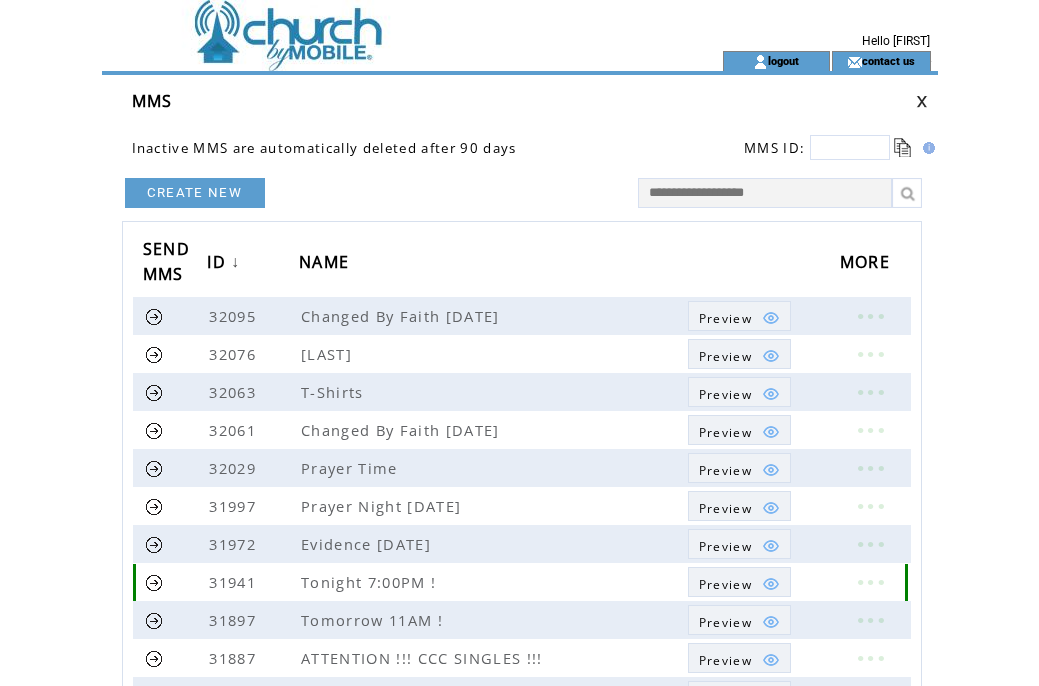 scroll, scrollTop: 0, scrollLeft: 0, axis: both 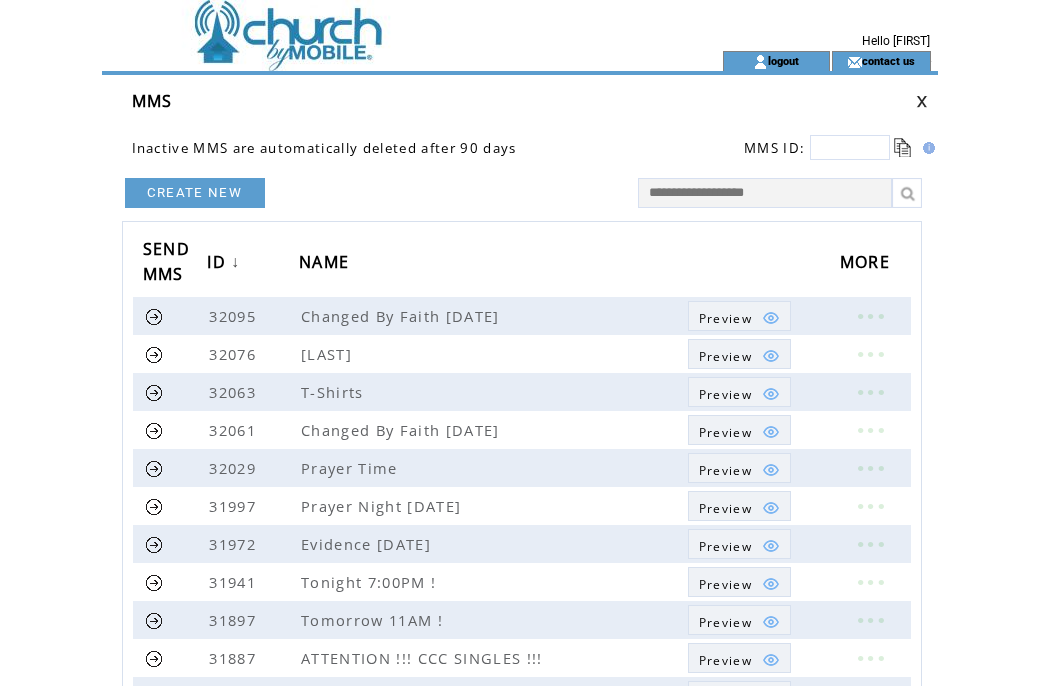 click on "CREATE NEW" at bounding box center [195, 193] 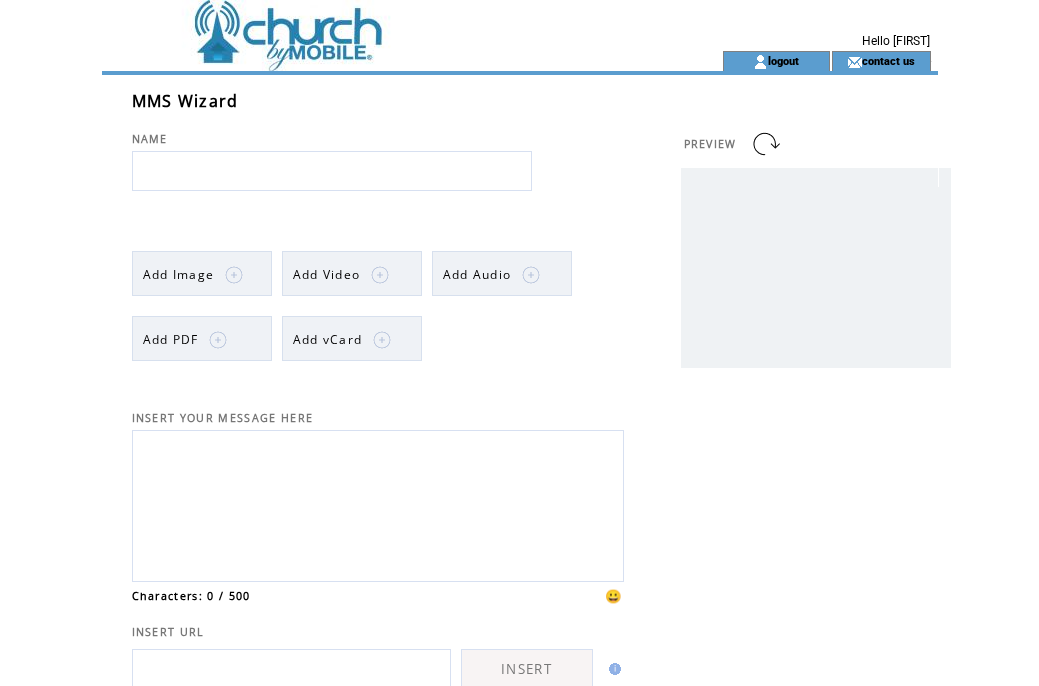 scroll, scrollTop: 0, scrollLeft: 0, axis: both 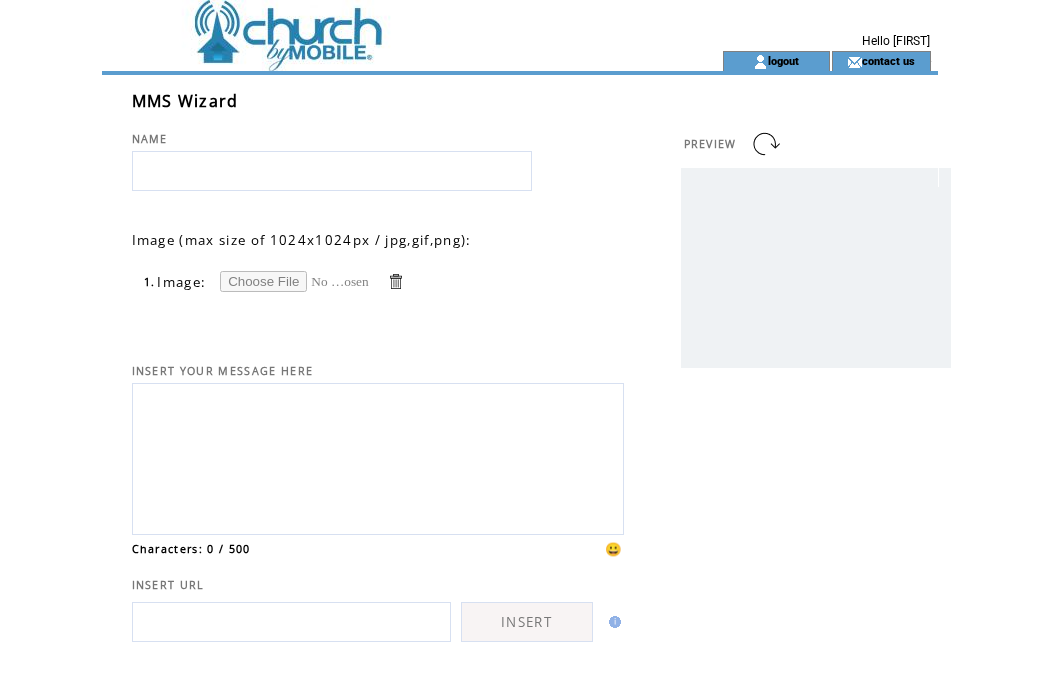 click at bounding box center (295, 281) 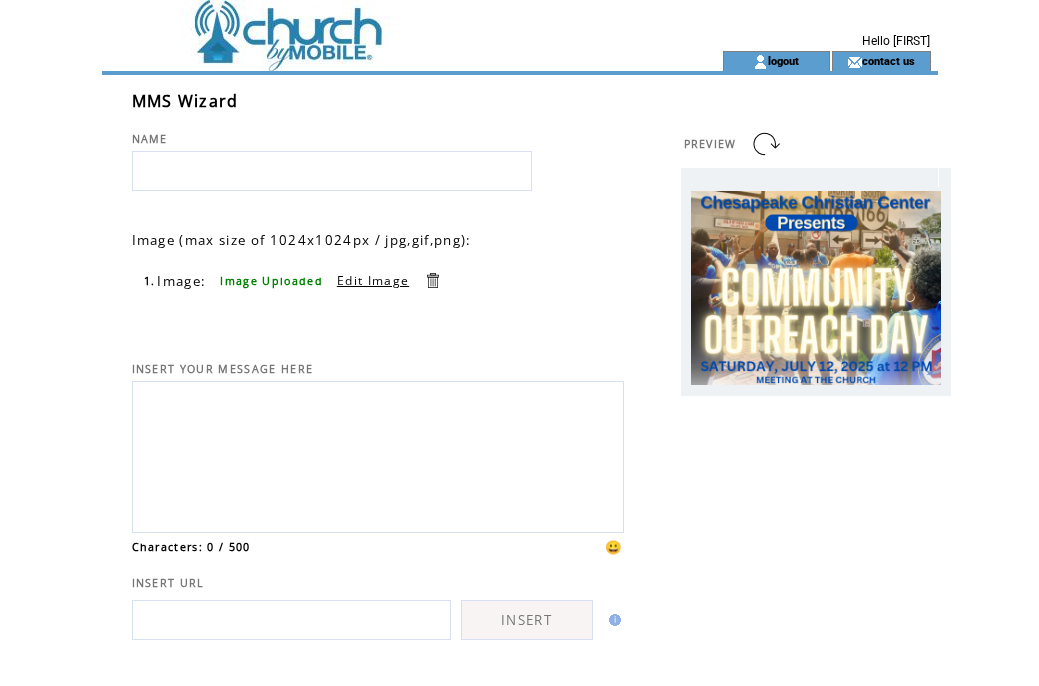 scroll, scrollTop: 0, scrollLeft: 0, axis: both 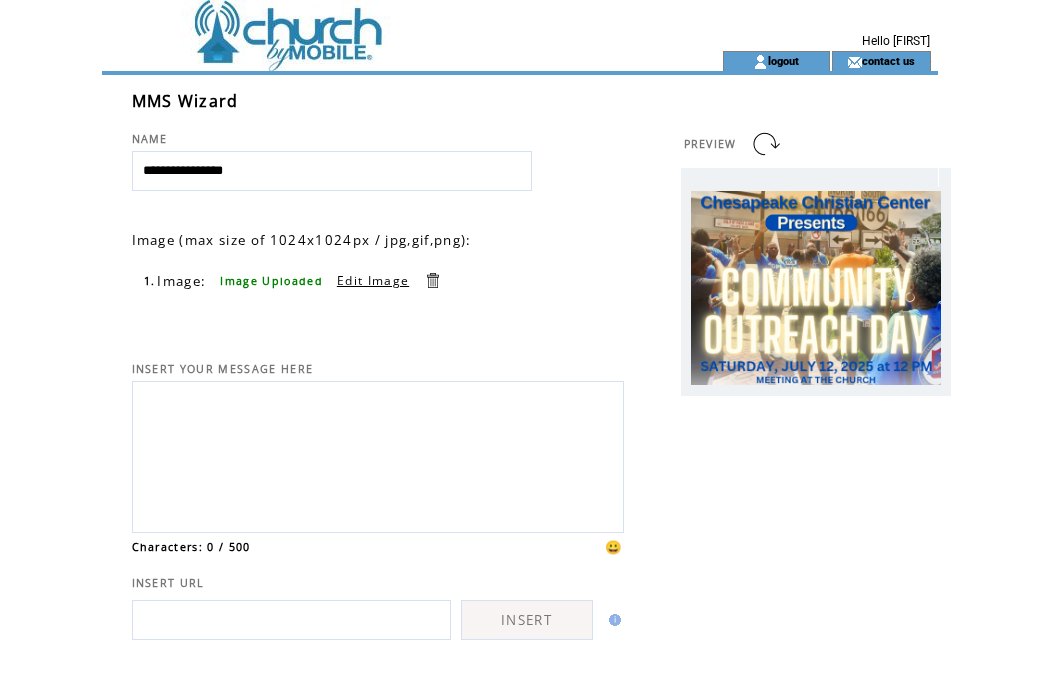 type on "**********" 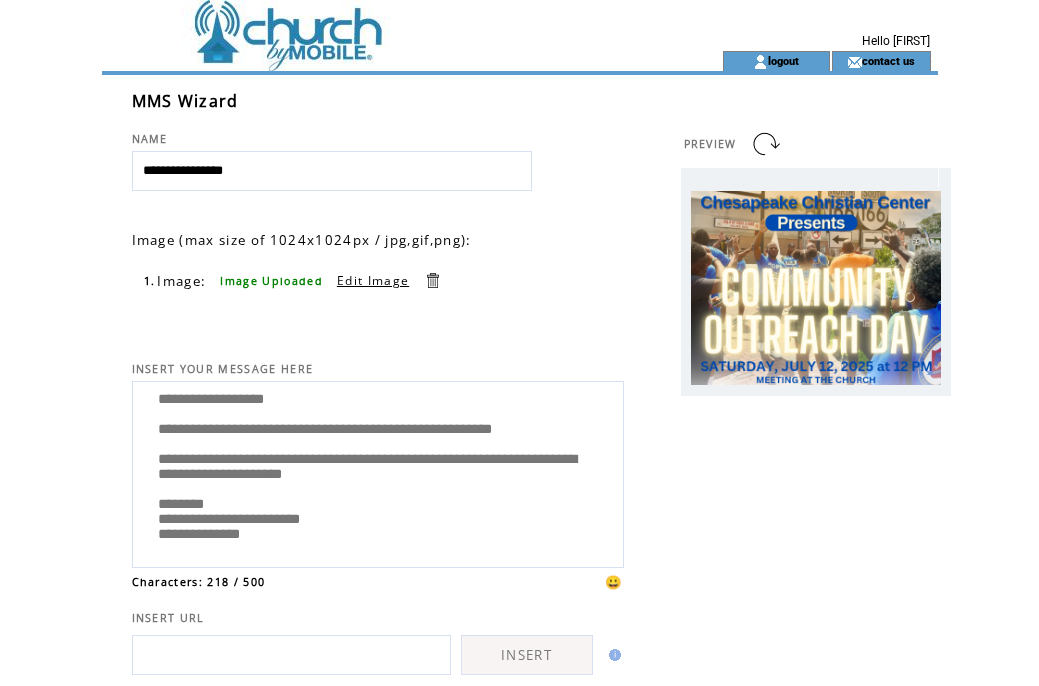 scroll, scrollTop: 85, scrollLeft: 0, axis: vertical 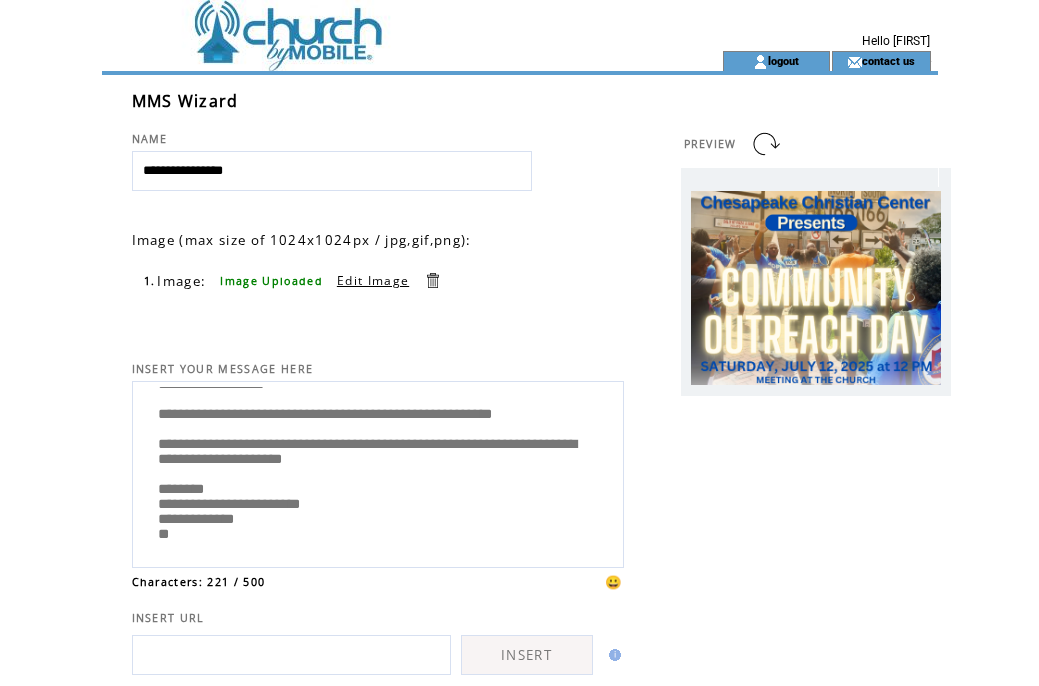 click on "**********" at bounding box center [378, 472] 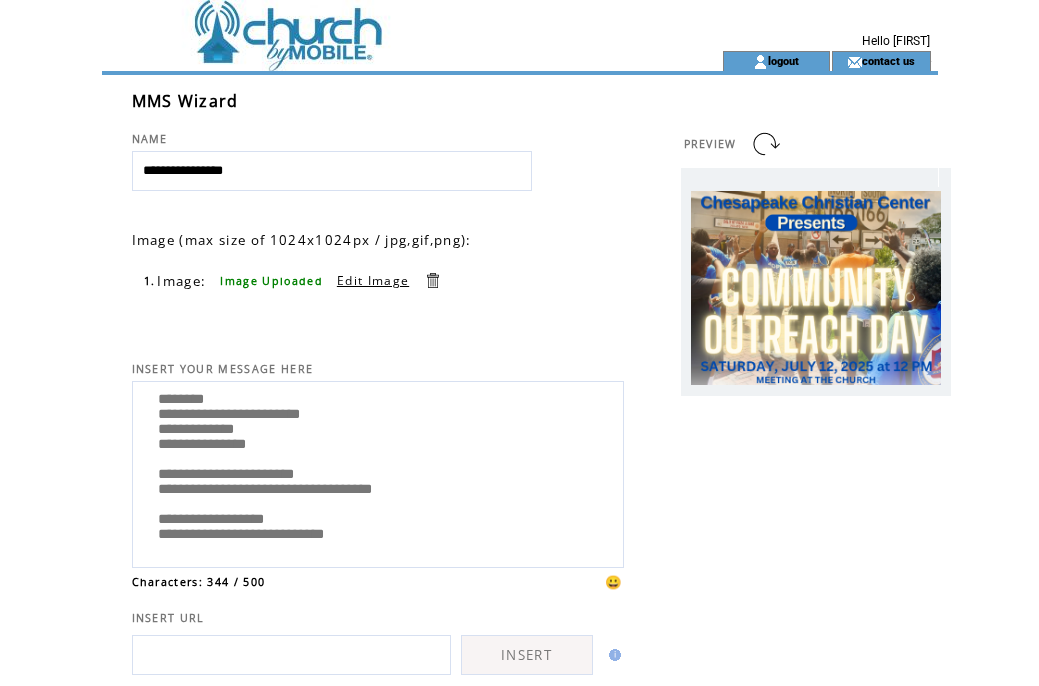 scroll, scrollTop: 245, scrollLeft: 0, axis: vertical 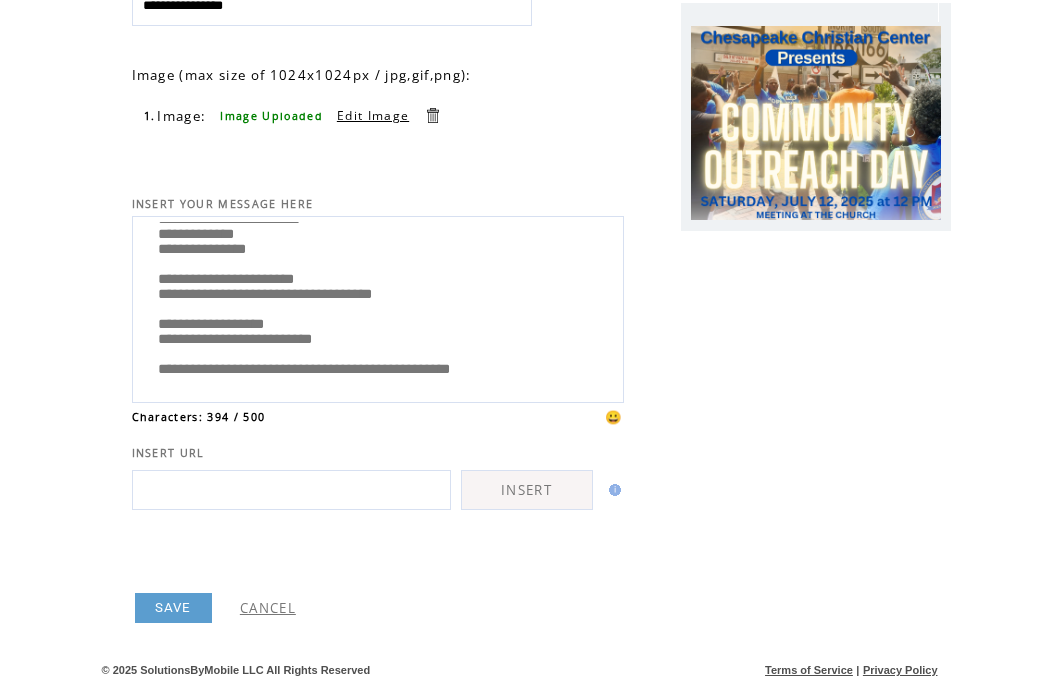 type on "**********" 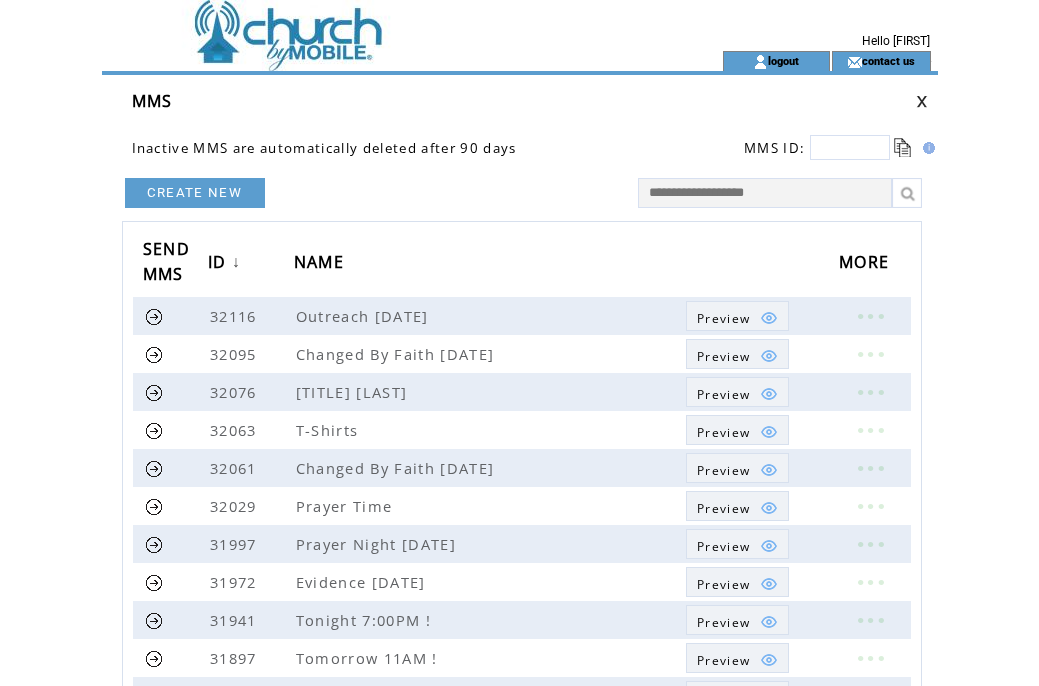 scroll, scrollTop: 0, scrollLeft: 0, axis: both 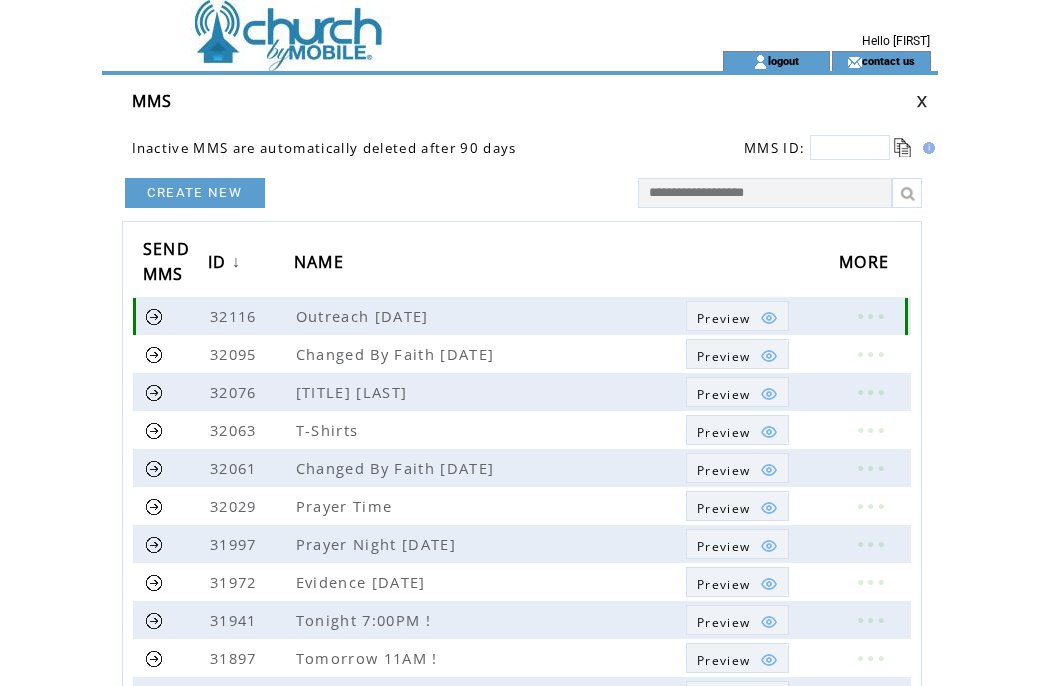 click at bounding box center [154, 316] 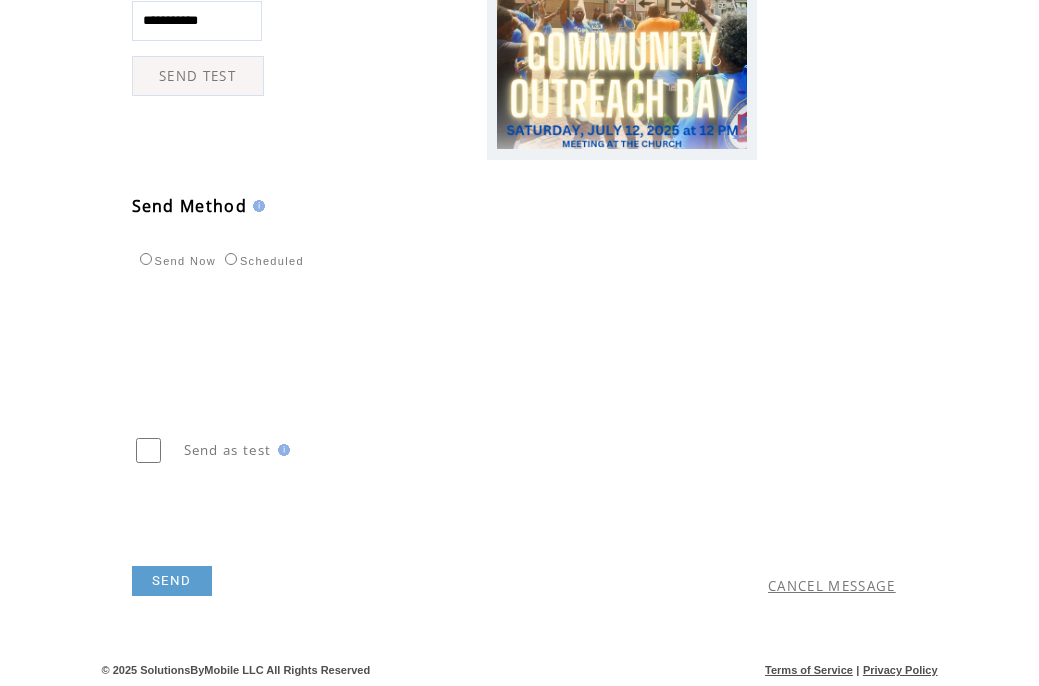 scroll, scrollTop: 603, scrollLeft: 0, axis: vertical 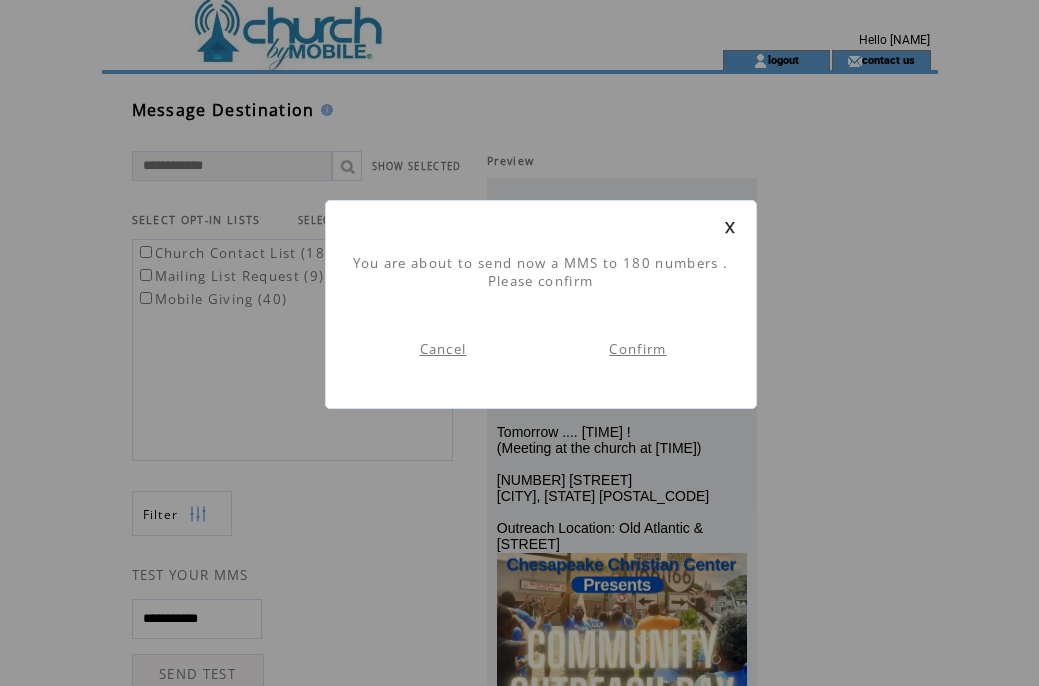 click on "Confirm" at bounding box center (637, 349) 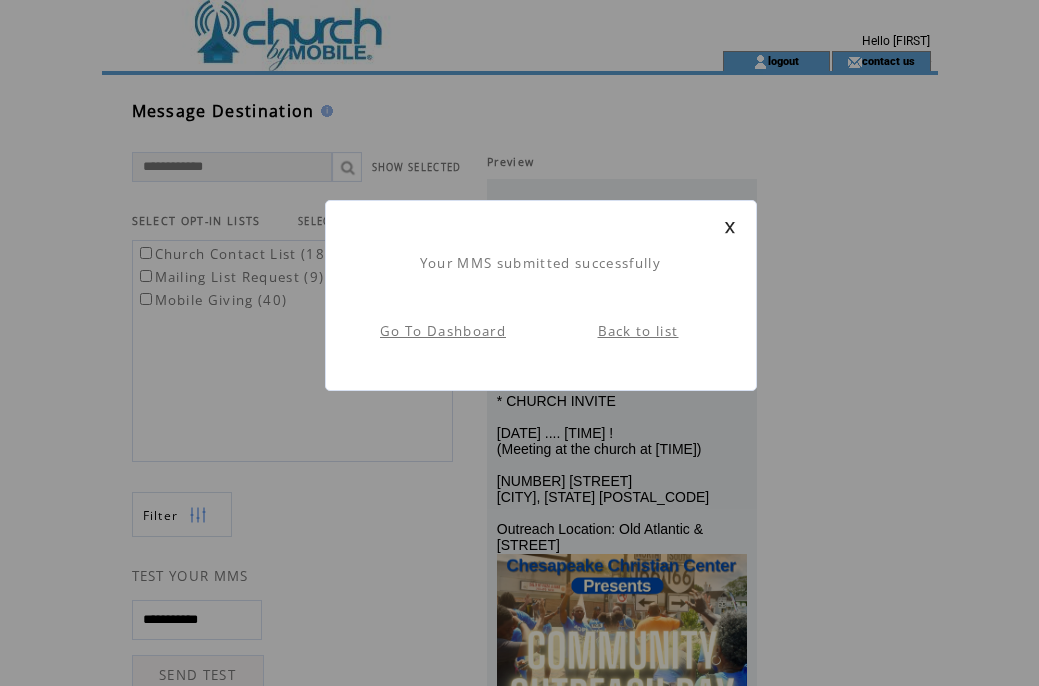 scroll, scrollTop: 1, scrollLeft: 0, axis: vertical 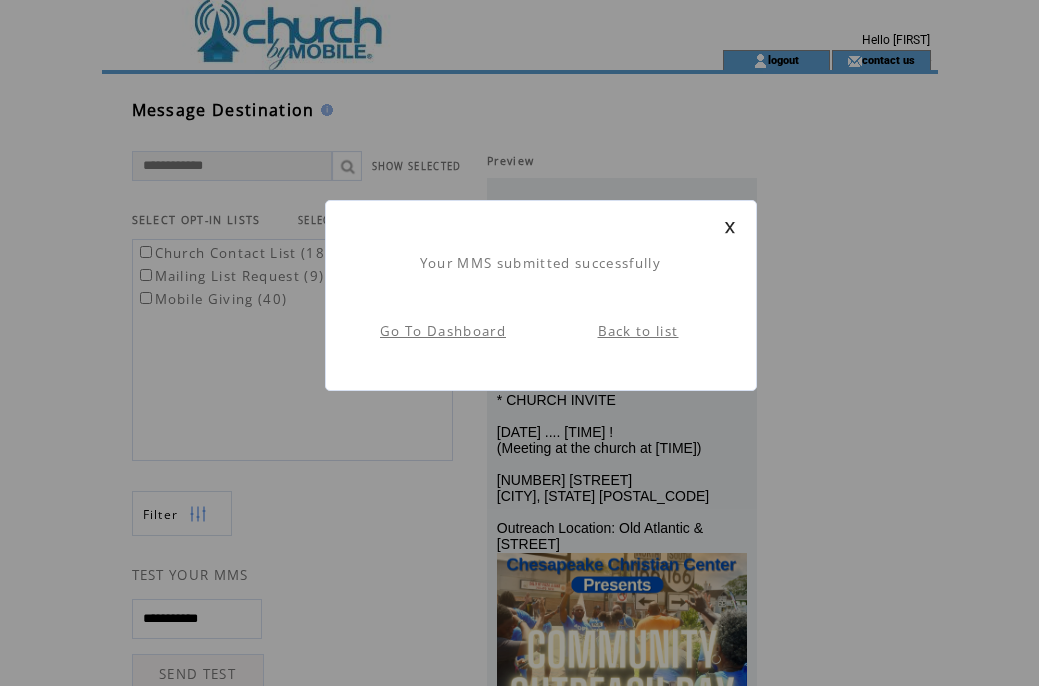 click at bounding box center [730, 227] 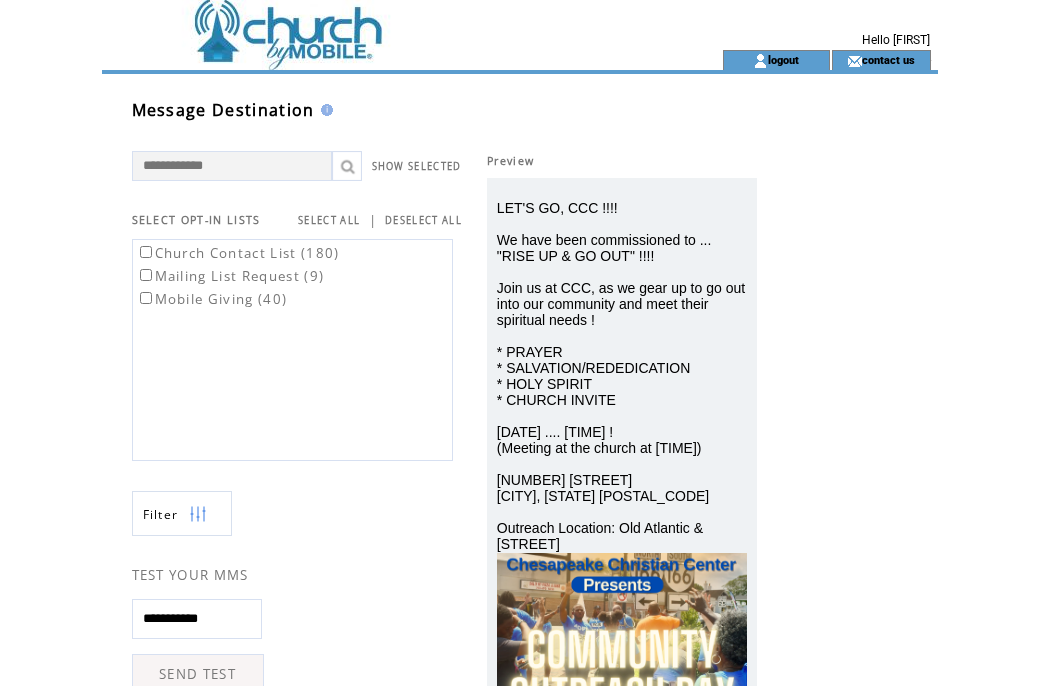 scroll, scrollTop: 0, scrollLeft: 0, axis: both 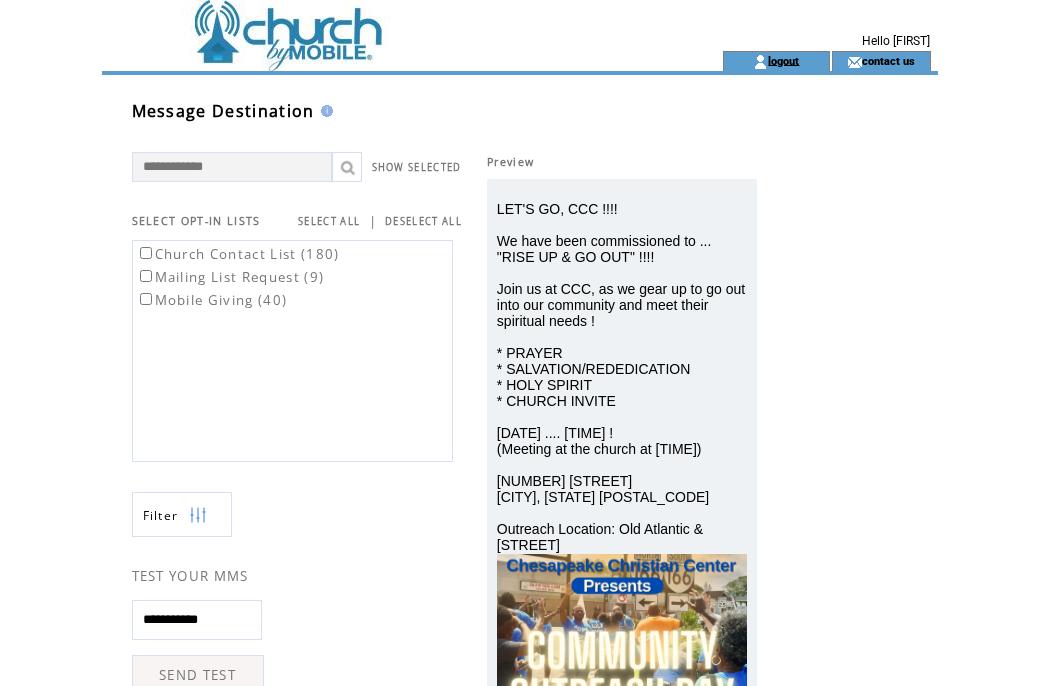 click on "logout" at bounding box center [783, 60] 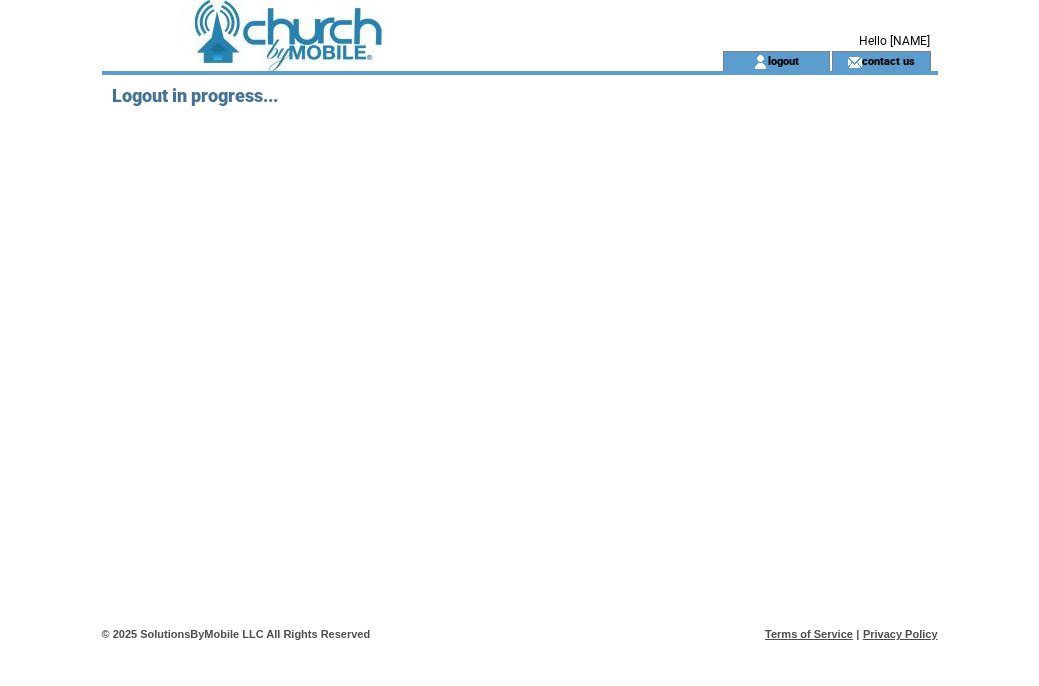 scroll, scrollTop: 0, scrollLeft: 0, axis: both 